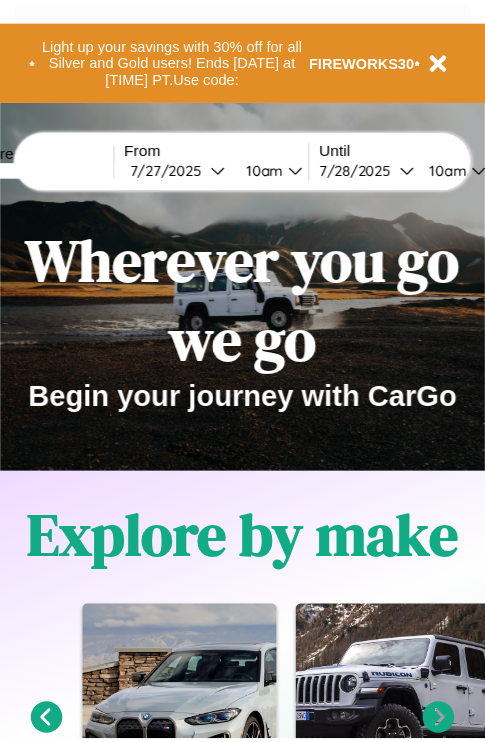 scroll, scrollTop: 0, scrollLeft: 0, axis: both 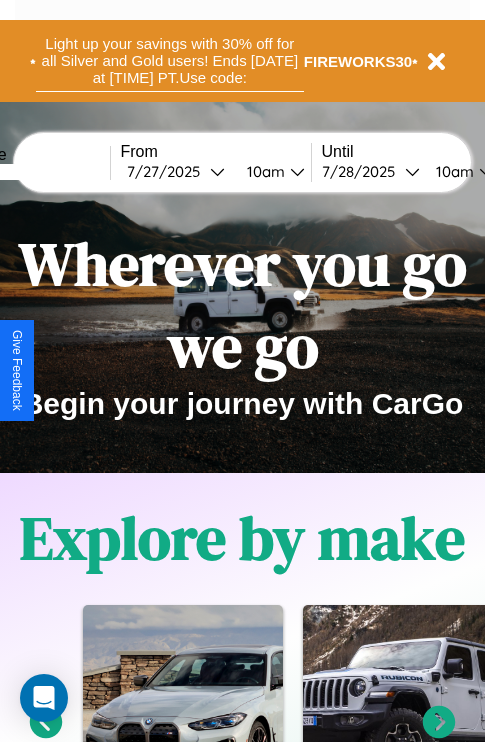 click on "Light up your savings with 30% off for all Silver and Gold users! Ends [DATE] at [TIME] PT. Use code: [CODE]" at bounding box center [170, 61] 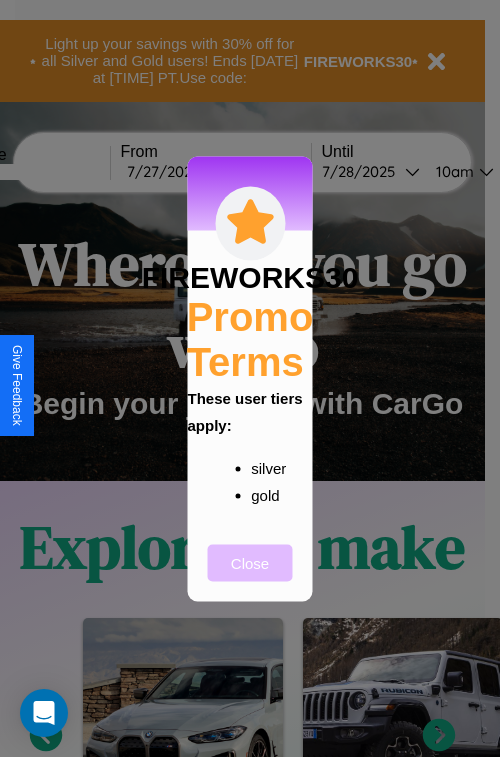 click on "Close" at bounding box center (250, 562) 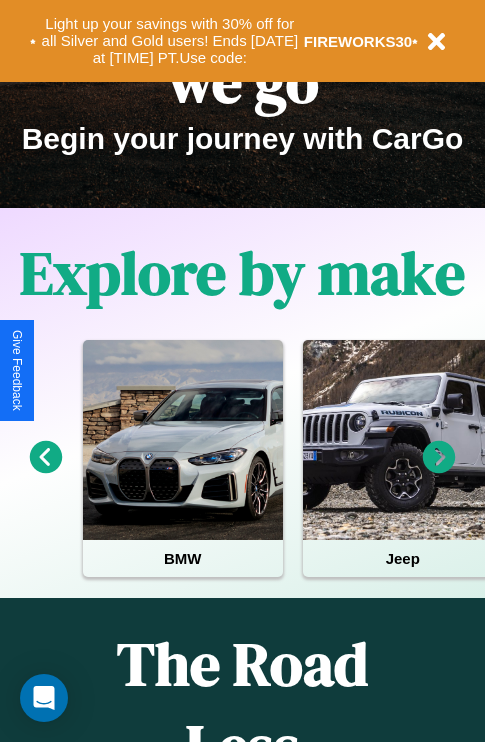 scroll, scrollTop: 308, scrollLeft: 0, axis: vertical 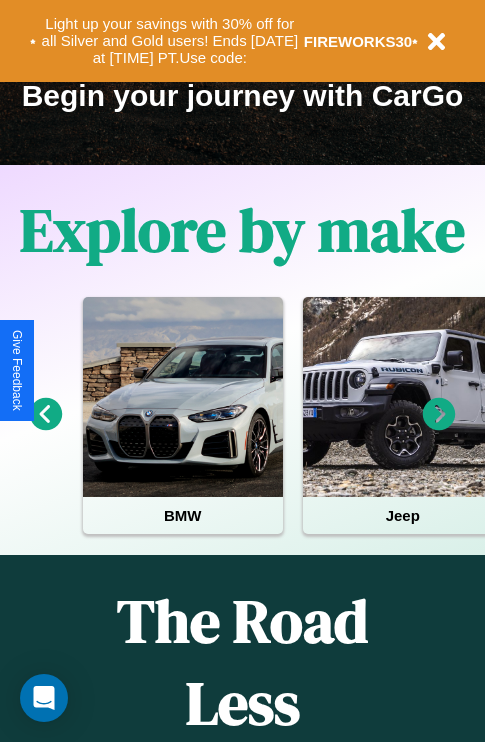 click 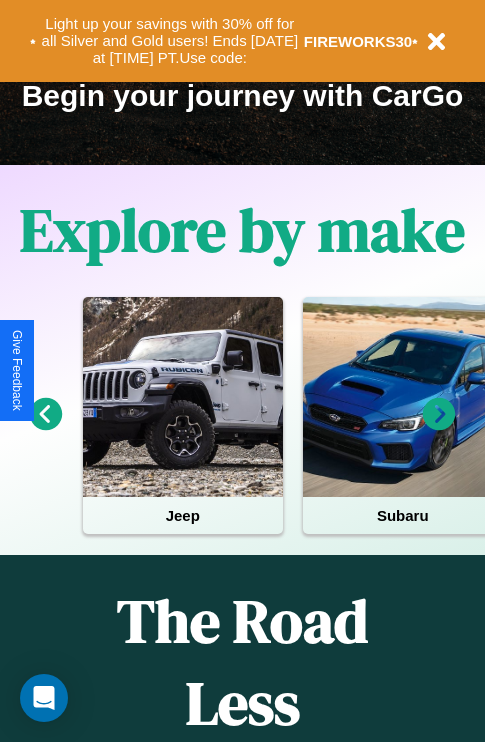 click 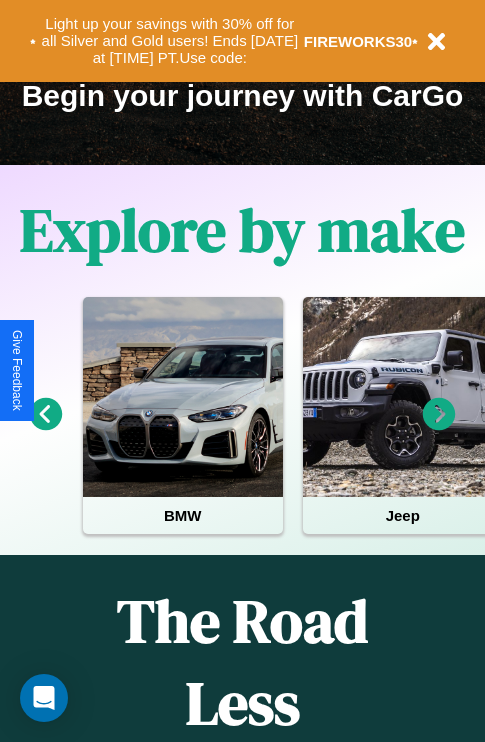click 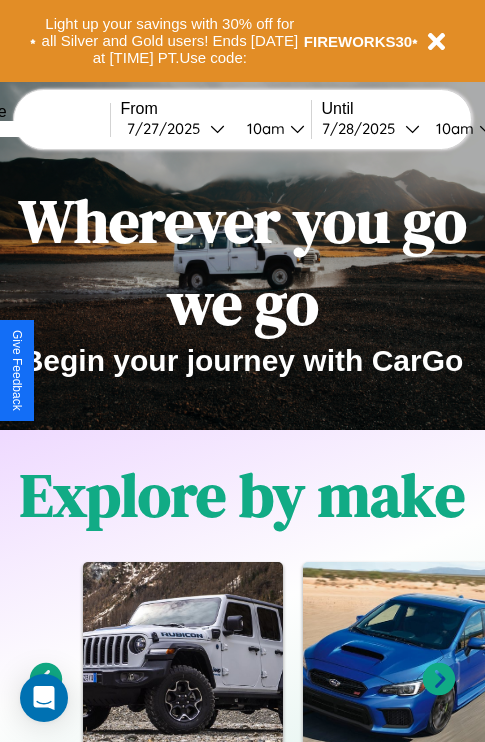 scroll, scrollTop: 0, scrollLeft: 0, axis: both 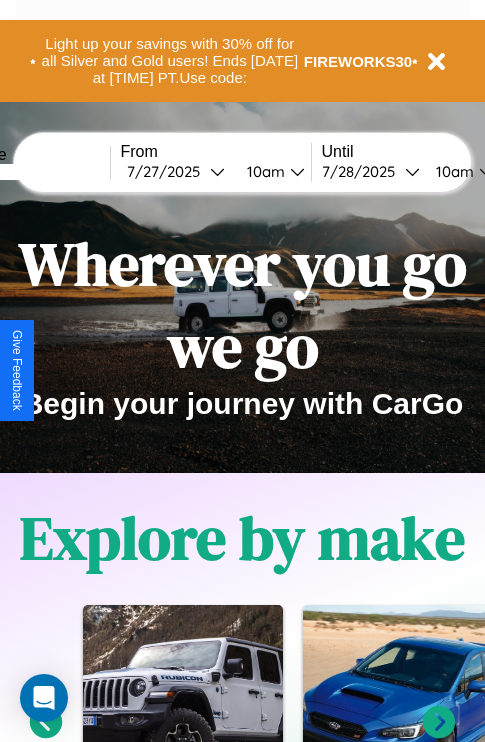 click at bounding box center (35, 172) 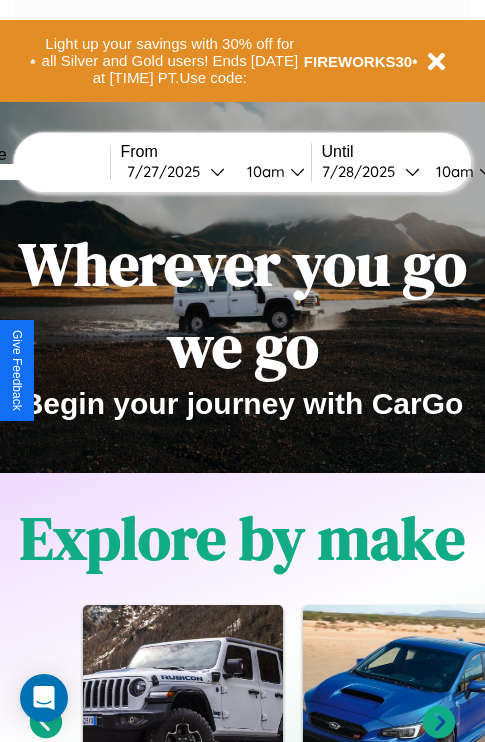 type on "*****" 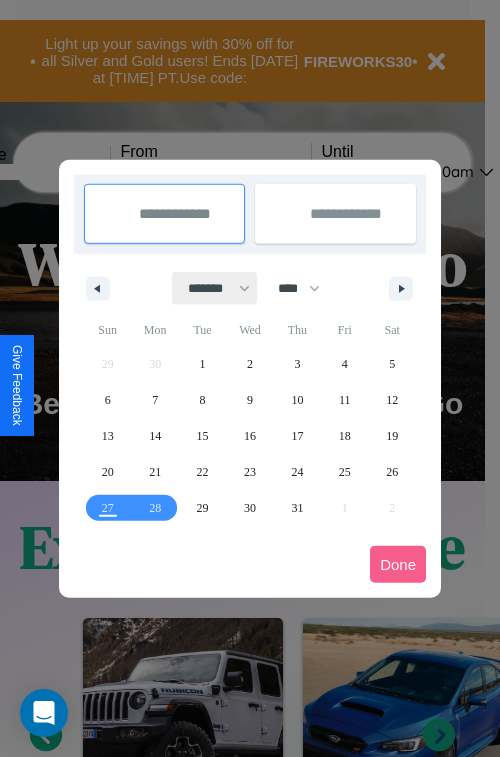 click on "******* ******** ***** ***** *** **** **** ****** ********* ******* ******** ********" at bounding box center (215, 288) 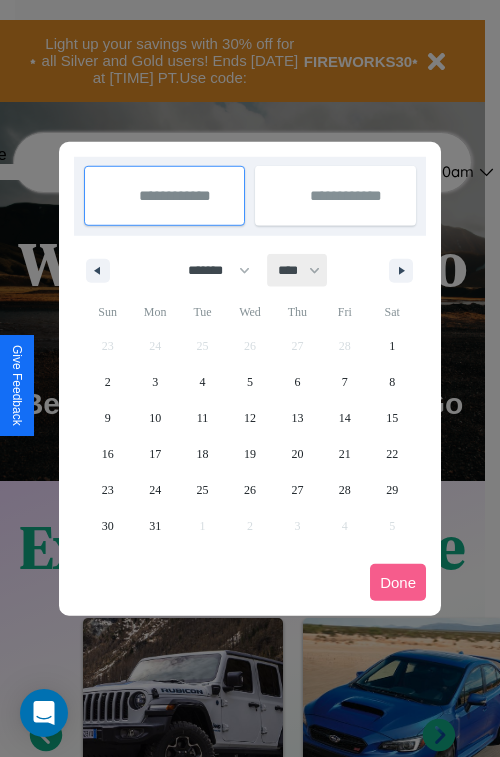 click on "**** **** **** **** **** **** **** **** **** **** **** **** **** **** **** **** **** **** **** **** **** **** **** **** **** **** **** **** **** **** **** **** **** **** **** **** **** **** **** **** **** **** **** **** **** **** **** **** **** **** **** **** **** **** **** **** **** **** **** **** **** **** **** **** **** **** **** **** **** **** **** **** **** **** **** **** **** **** **** **** **** **** **** **** **** **** **** **** **** **** **** **** **** **** **** **** **** **** **** **** **** **** **** **** **** **** **** **** **** **** **** **** **** **** **** **** **** **** **** **** ****" at bounding box center (298, 270) 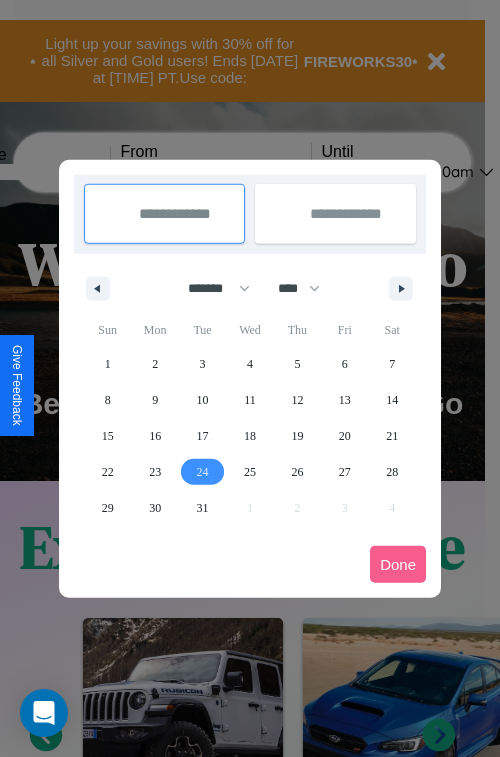 click on "24" at bounding box center [203, 472] 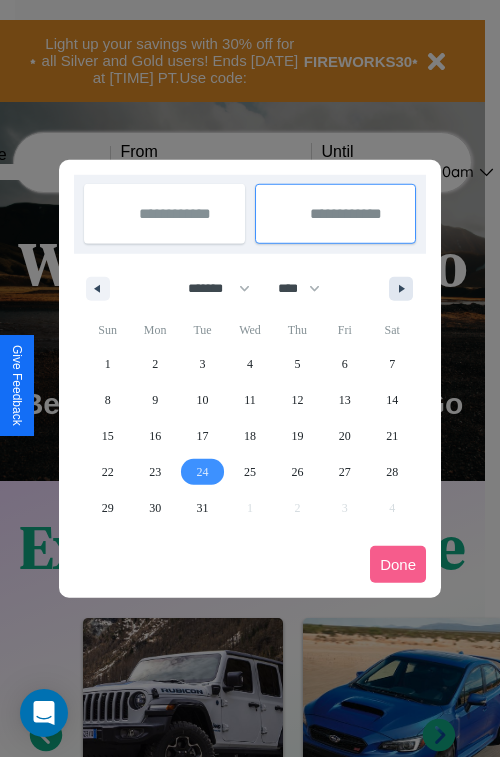 click at bounding box center (405, 289) 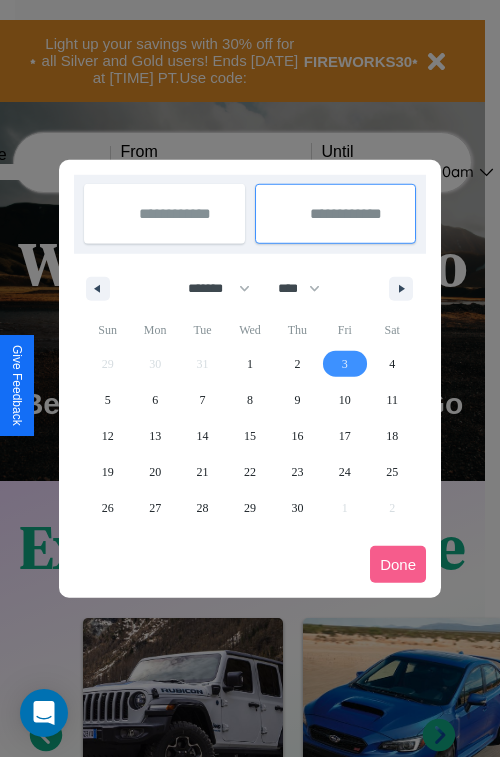 click on "3" at bounding box center (345, 364) 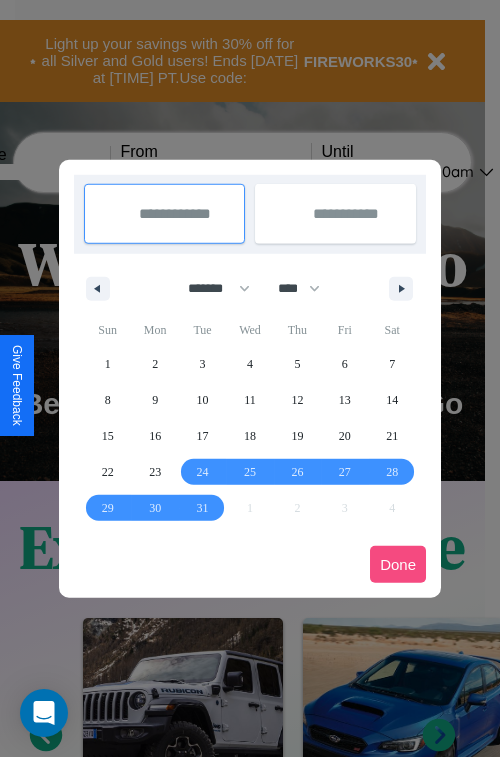 click on "Done" at bounding box center (398, 564) 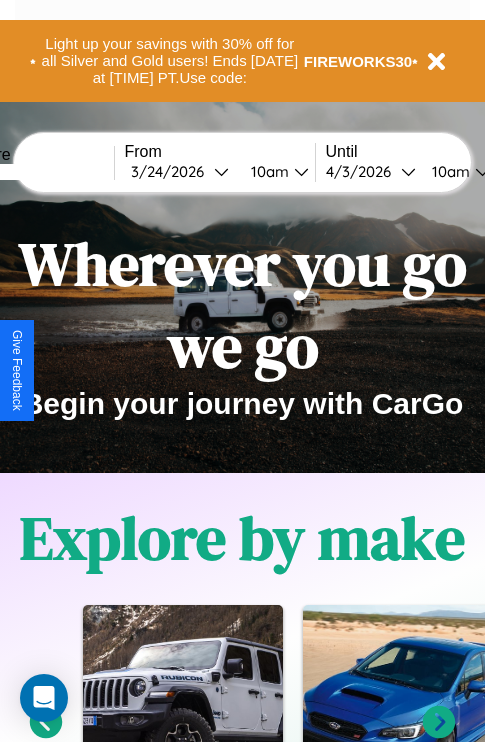 click on "10am" at bounding box center [267, 171] 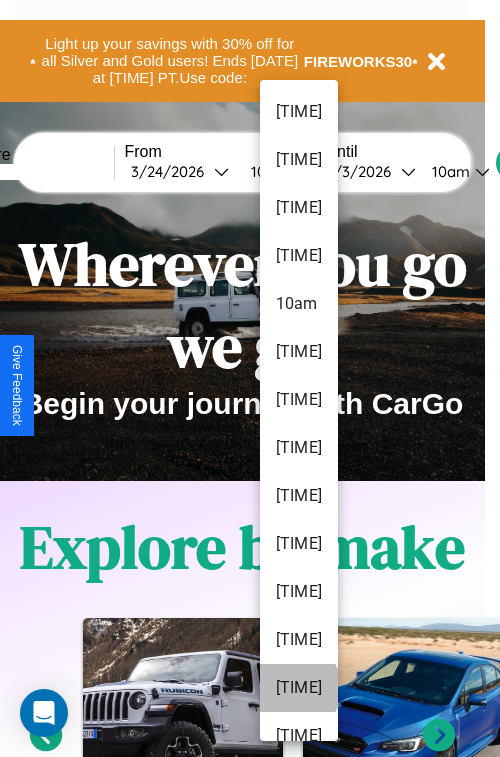 click on "[TIME]" at bounding box center (299, 688) 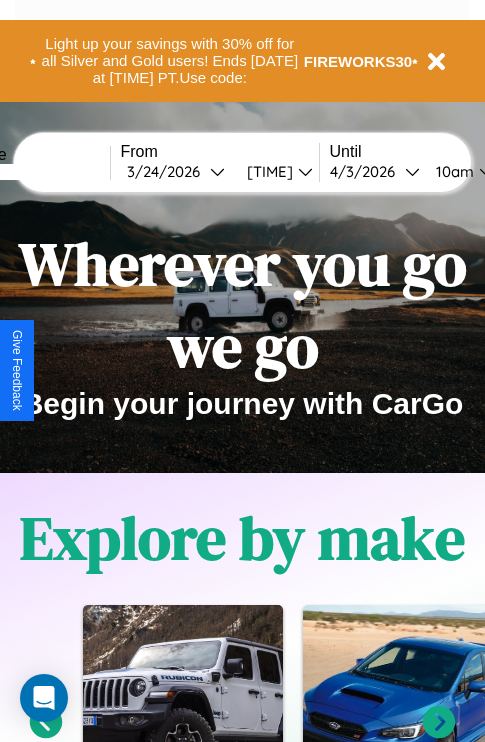 click on "10am" at bounding box center (452, 171) 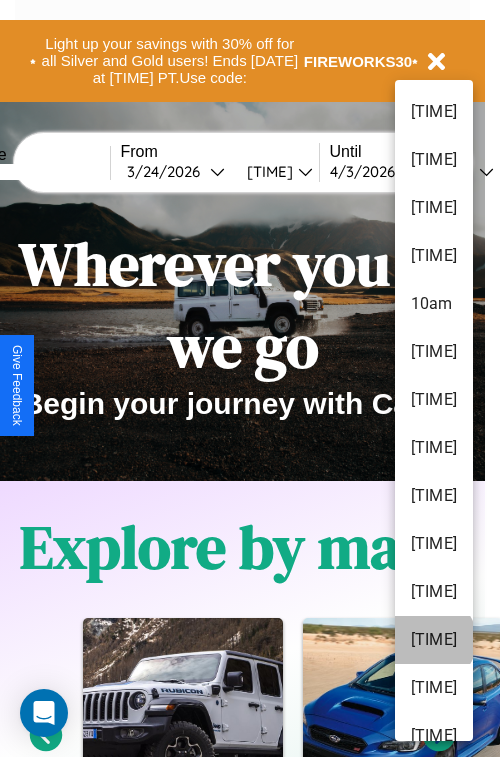 click on "[TIME]" at bounding box center [434, 640] 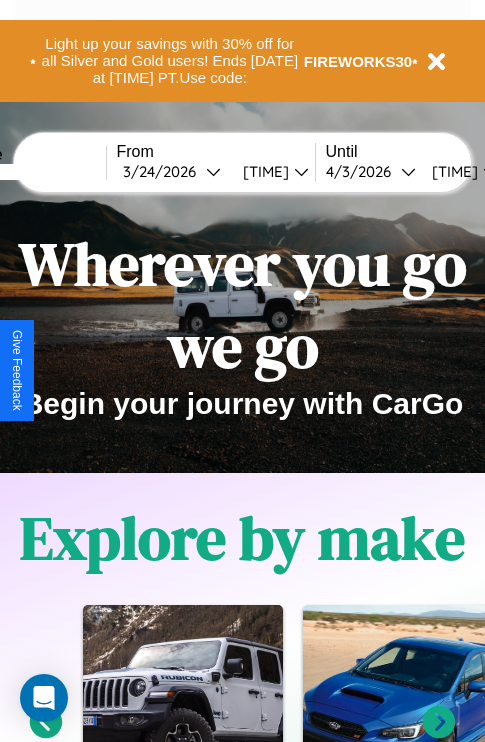 scroll, scrollTop: 0, scrollLeft: 66, axis: horizontal 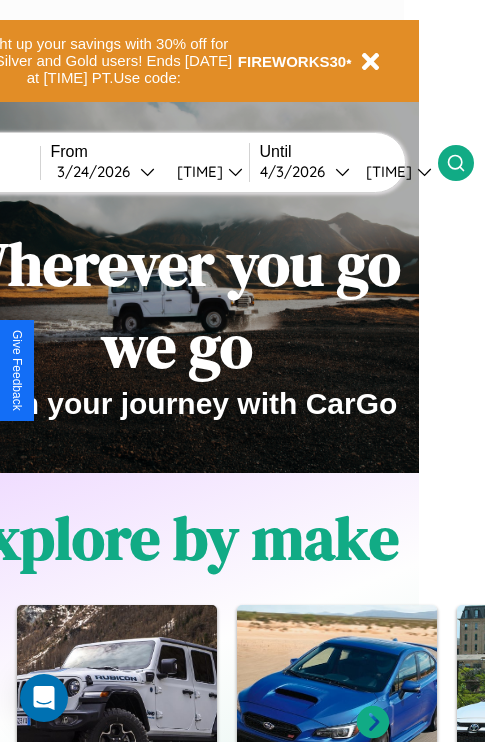 click 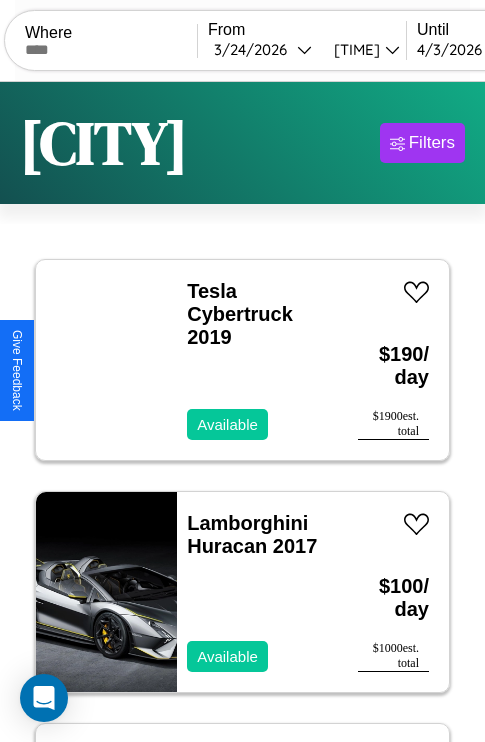 scroll, scrollTop: 89, scrollLeft: 0, axis: vertical 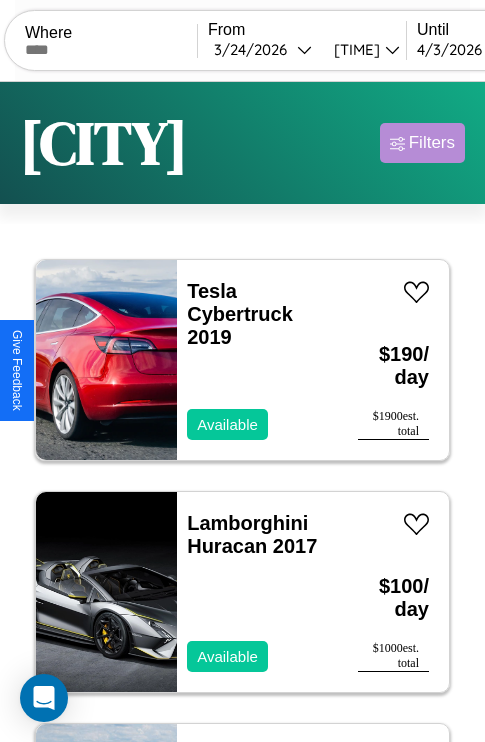 click on "Filters" at bounding box center [432, 143] 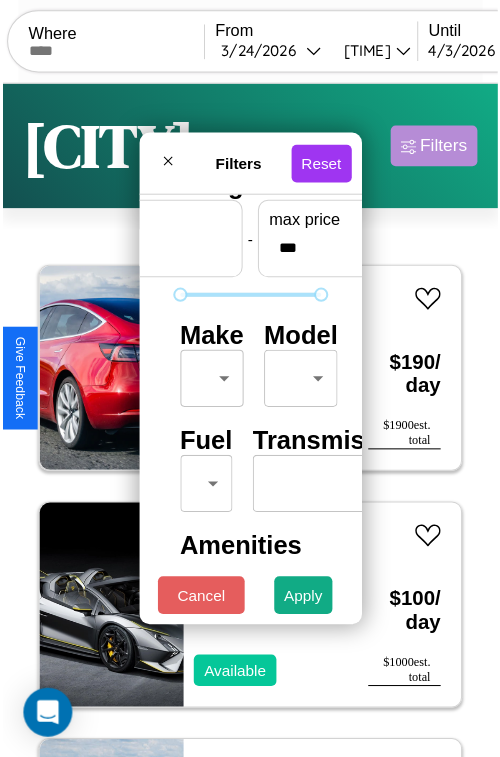 scroll, scrollTop: 59, scrollLeft: 0, axis: vertical 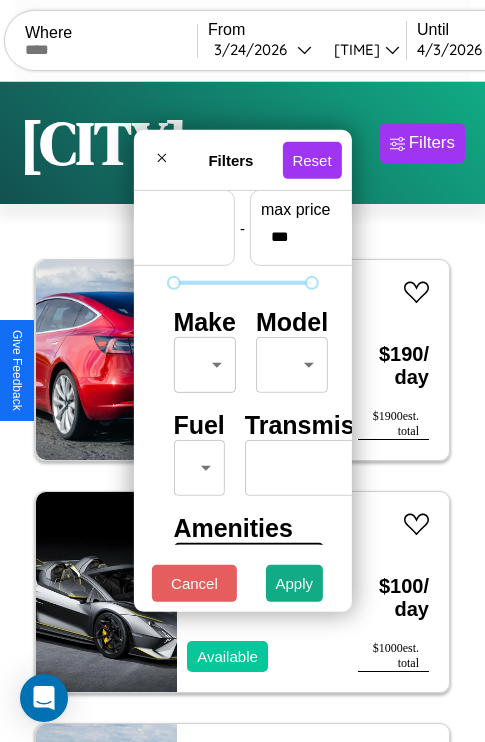 click on "CarGo Where From [DATE] [TIME] Until [DATE] [TIME] Become a Host Login Sign Up [CITY] Filters 18 cars in this area These cars can be picked up in this city. Tesla Cybertruck 2019 Available $ 190 / day $ 1900 est. total Lamborghini Huracan 2017 Available $ 100 / day $ 1000 est. total Hyundai Tiburon 2020 Unavailable $ 170 / day $ 1700 est. total Kia [CITY] 2023 Available $ 120 / day $ 1200 est. total Volkswagen Jetta GLI 2014 Available $ 180 / day $ 1800 est. total Dodge Dodgen Industries 2017 Available $ 140 / day $ 1400 est. total Tesla Model Y 2014 Available $ 120 / day $ 1200 est. total Mercedes L1316 2019 Available $ 190 / day $ 1900 est. total Ford C-Max 2017 Available $ 110 / day $ 1100 est. total Fiat Ducato 2021 Available $ 180 / day $ 1800 est. total GMC WB 2019 Unavailable $ 90 / day $ 900 est. total Hyundai Ioniq 2018 Available $ 130 / day $ 1300 est. total Chrysler Town and Country 2023 Available $ 110 / day $ 1100" at bounding box center (242, 412) 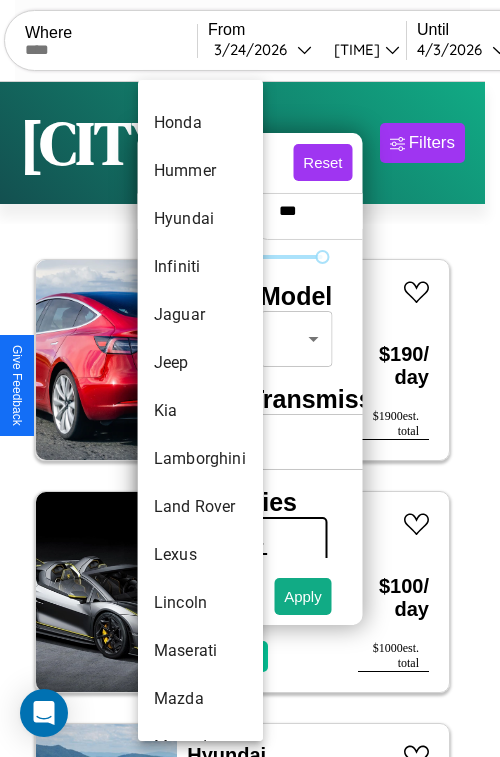 scroll, scrollTop: 758, scrollLeft: 0, axis: vertical 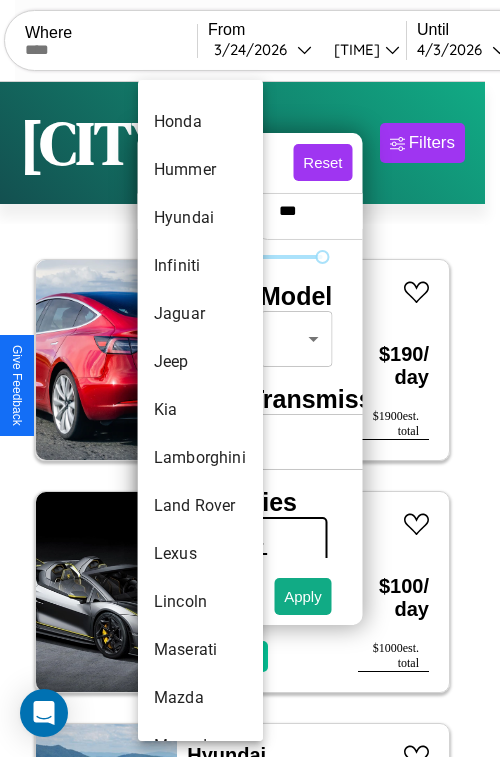 click on "Kia" at bounding box center (200, 410) 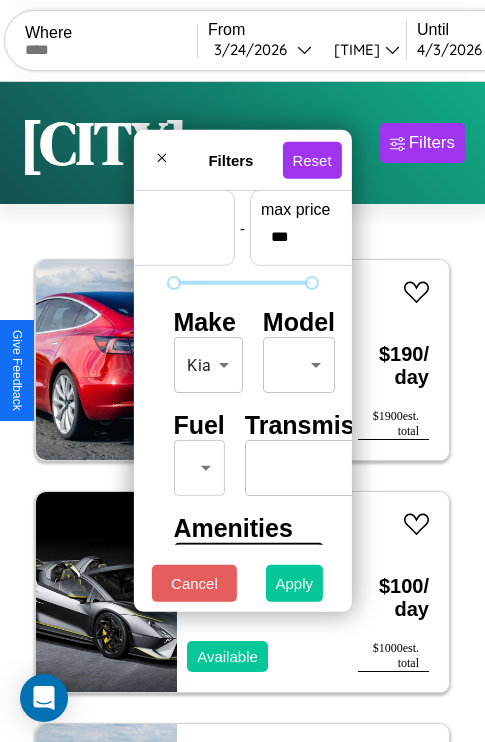 click on "Apply" at bounding box center [295, 583] 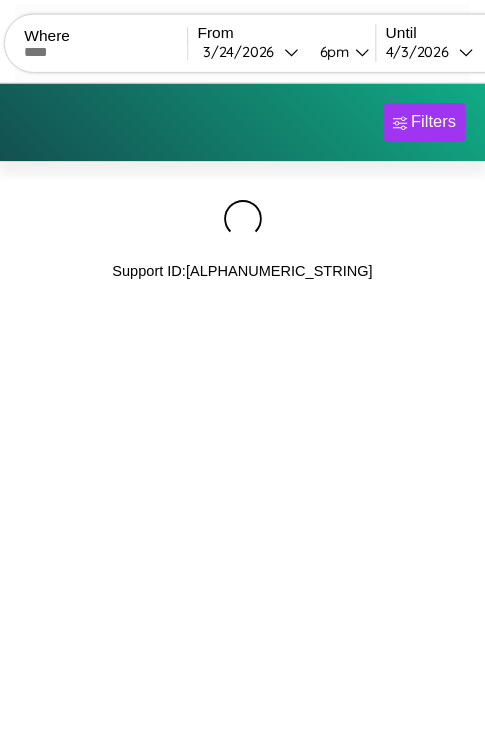 scroll, scrollTop: 0, scrollLeft: 0, axis: both 